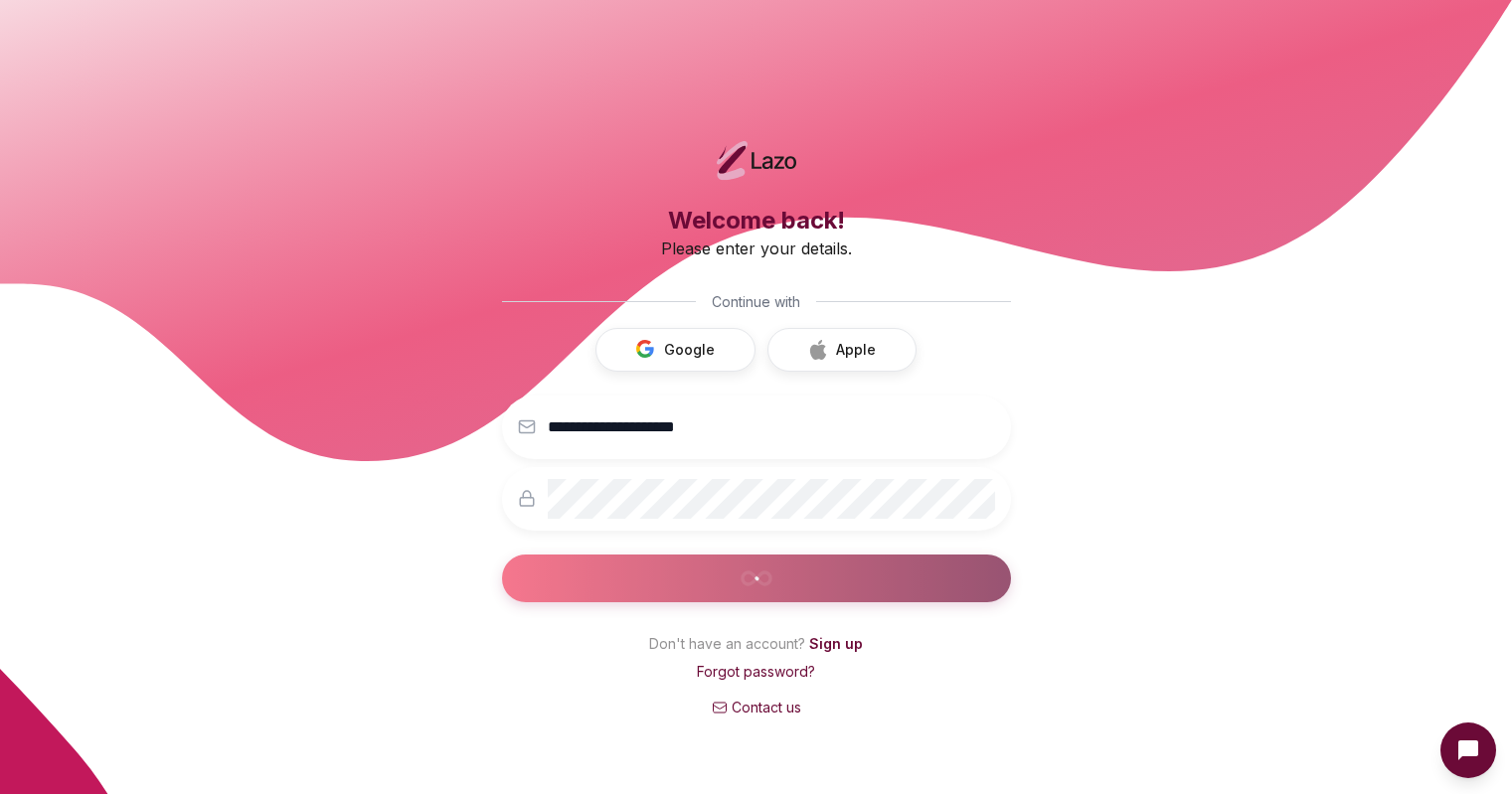 scroll, scrollTop: 0, scrollLeft: 0, axis: both 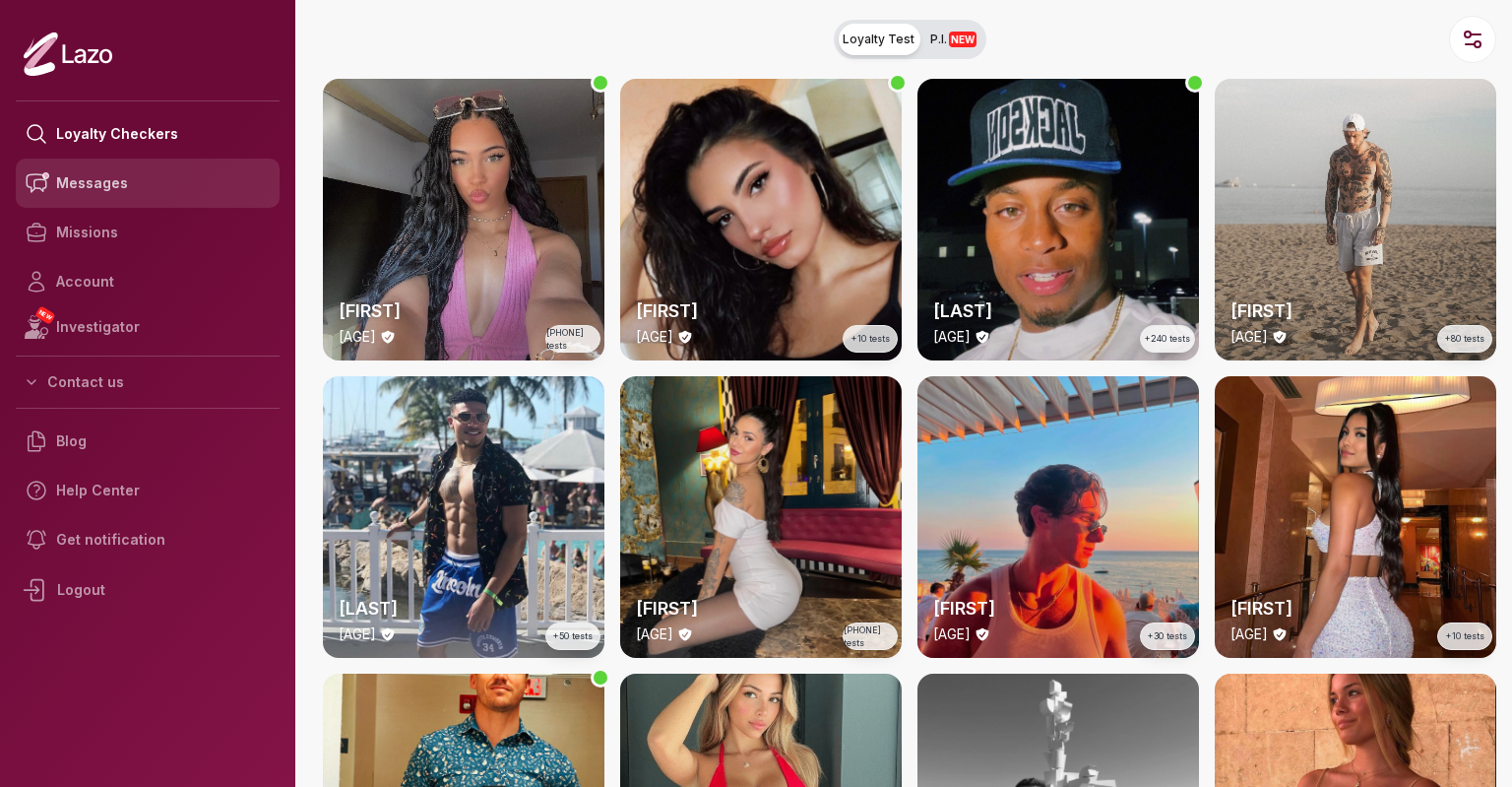 click on "Messages" at bounding box center (148, 183) 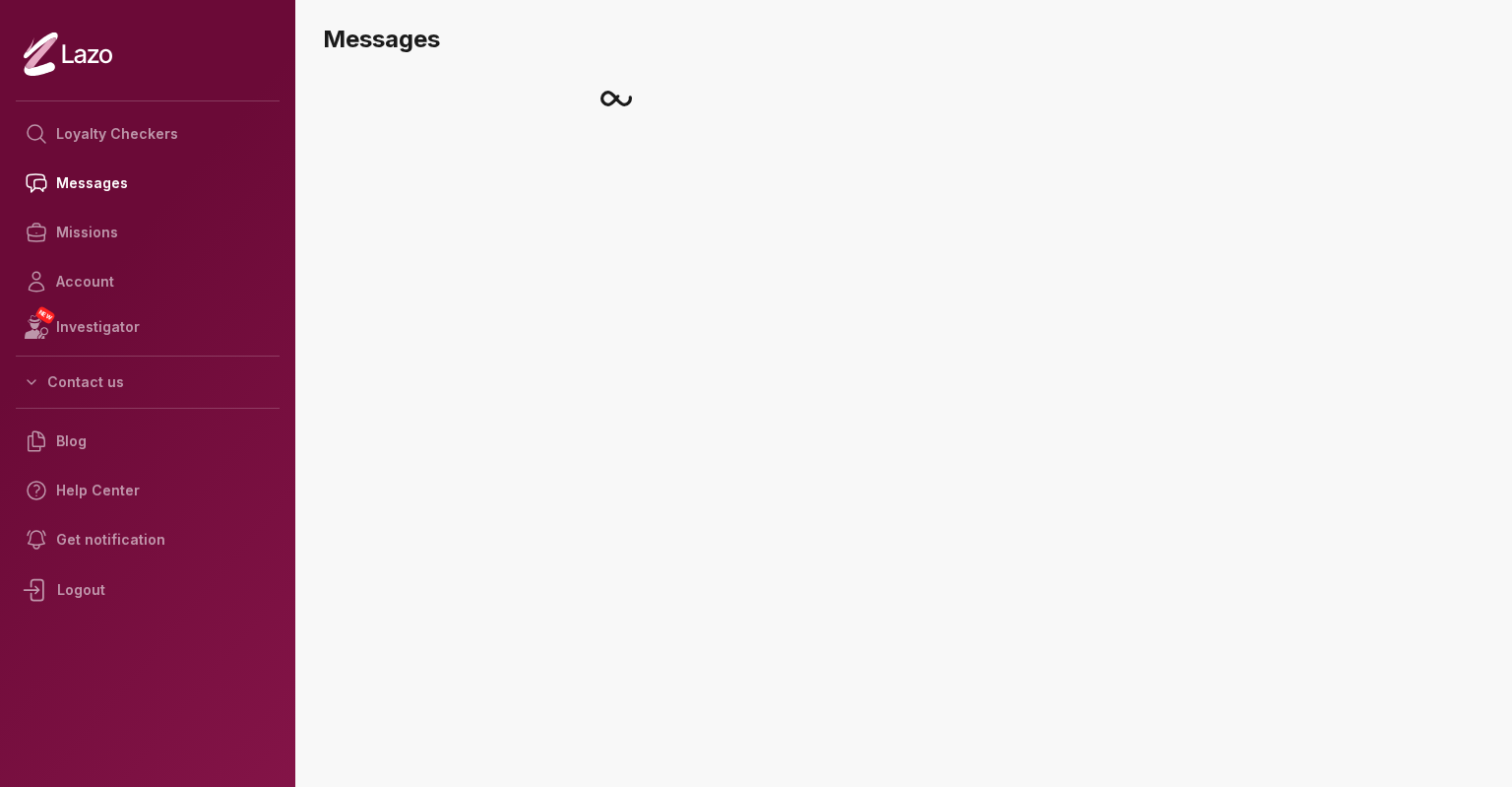 scroll, scrollTop: 0, scrollLeft: 0, axis: both 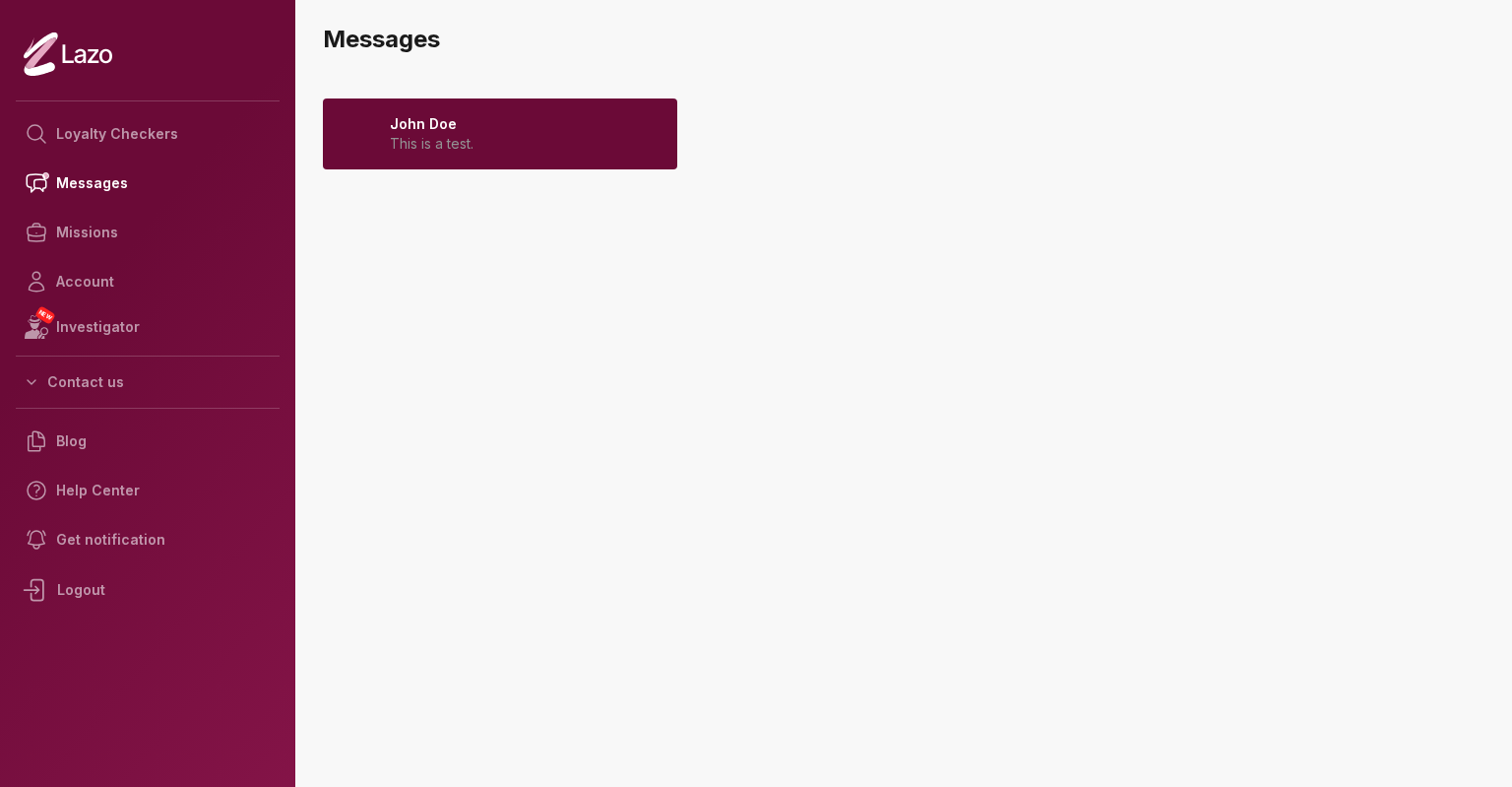 click on "Jayla  2025 August 03" at bounding box center [500, 134] 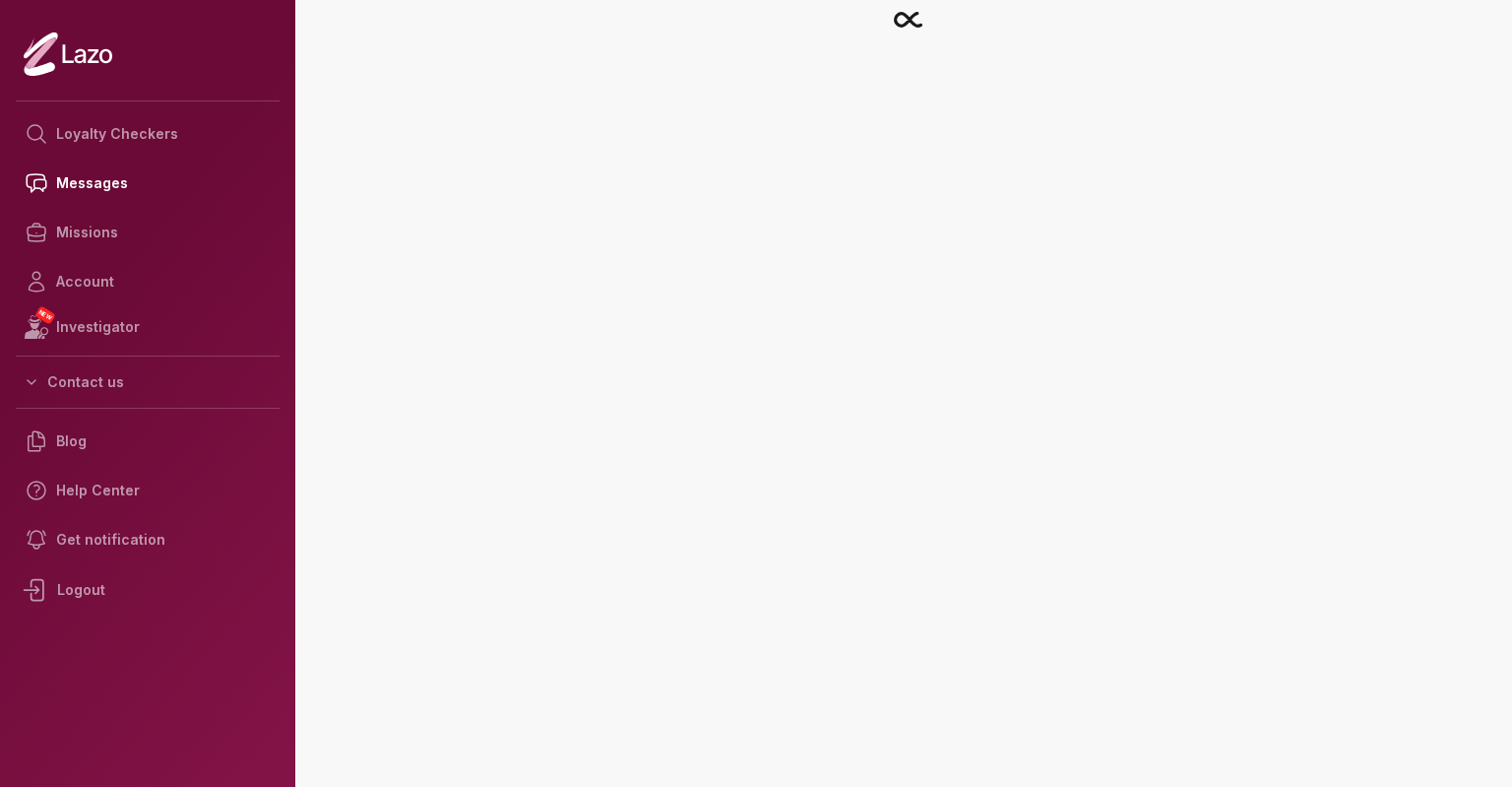 scroll, scrollTop: 0, scrollLeft: 0, axis: both 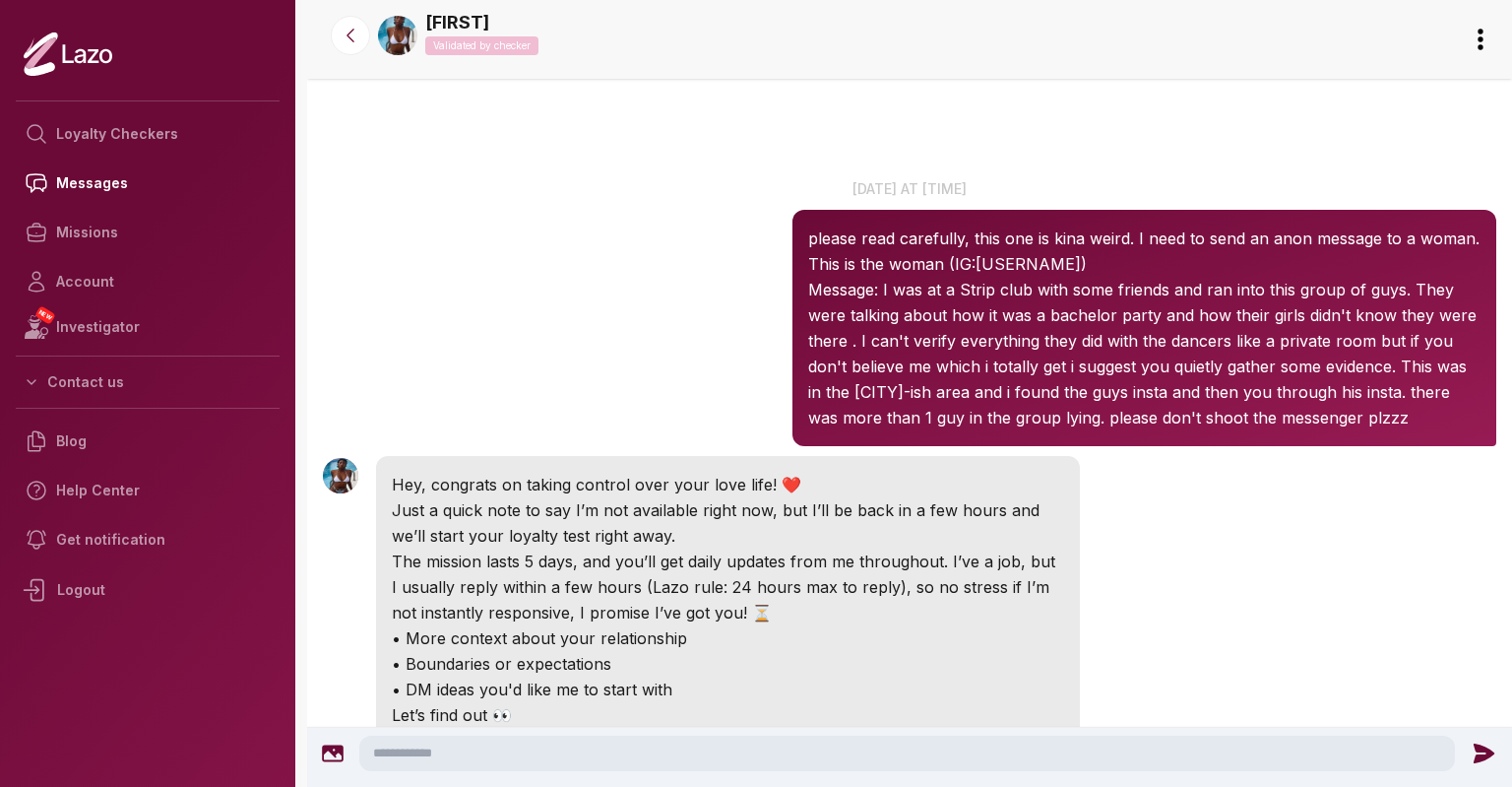 click on "[FIRST] [TIME] [DATE] at [TIME] please read carefully, this one is kina weird. I need to send an anon message to a woman. This is the woman (IG:[USERNAME]) Message: I was at a Strip club with some friends and ran into this group of guys. They were talking about how it was a bachelor party and how their girls didn't know they were there . I can't verify everything they did with the dancers like a private room but if you don't believe me which i totally get i suggest you quietly gather some evidence. This was in the [CITY]-ish area and i found the guys insta and then you through his insta. there was more than 1 guy in the group lying. please don't shoot the messenger plzzz [FIRST] [TIME] Hey, congrats on taking control over your love life! ❤️ Just a quick note to say I’m not available right now, but I’ll be back in a few hours and we’ll start your loyalty test right away. • More context about your relationship • Boundaries or expectations [FIRST] [TIME] [FIRST]" at bounding box center (910, 1708) 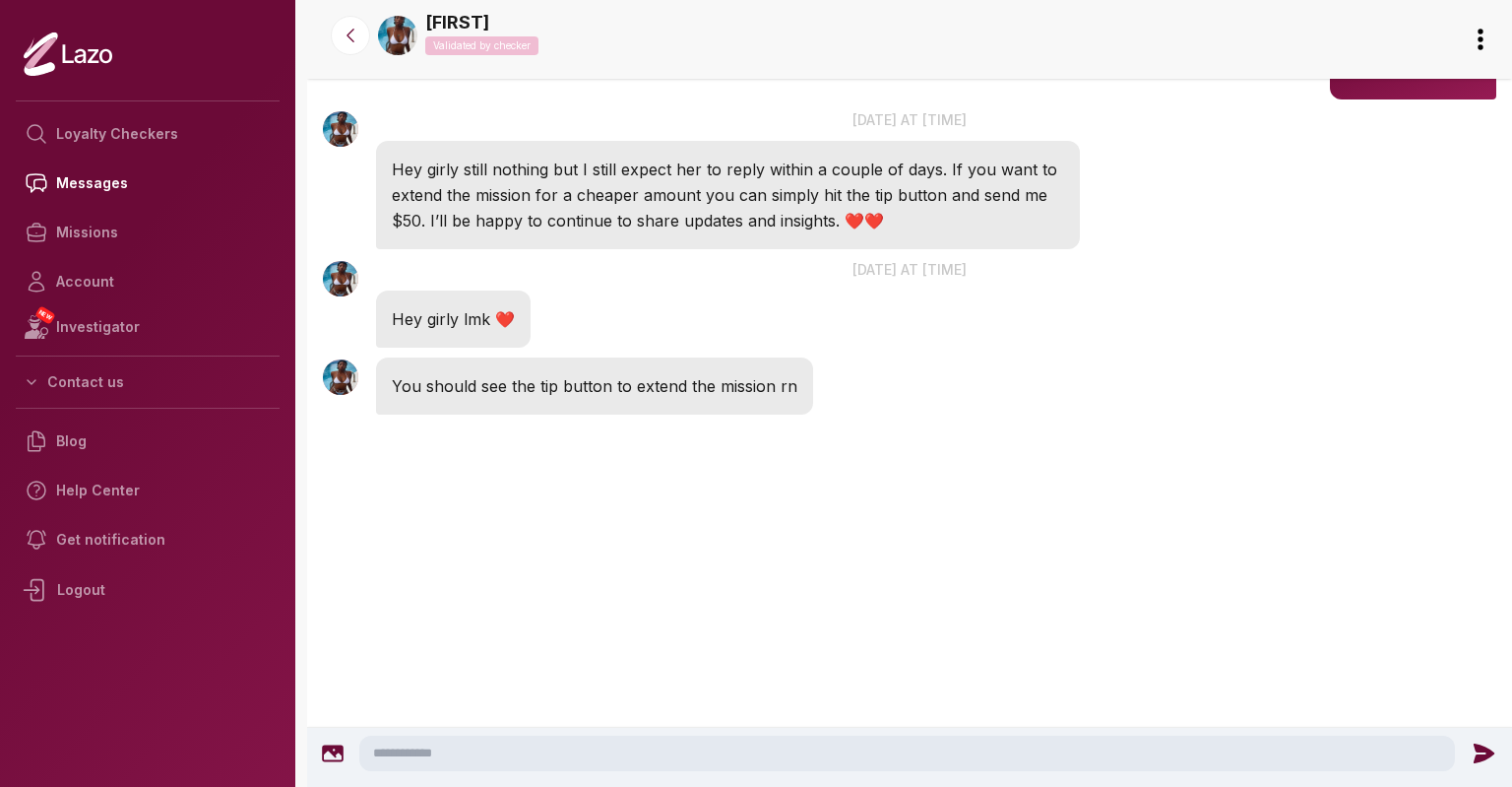 scroll, scrollTop: 3174, scrollLeft: 0, axis: vertical 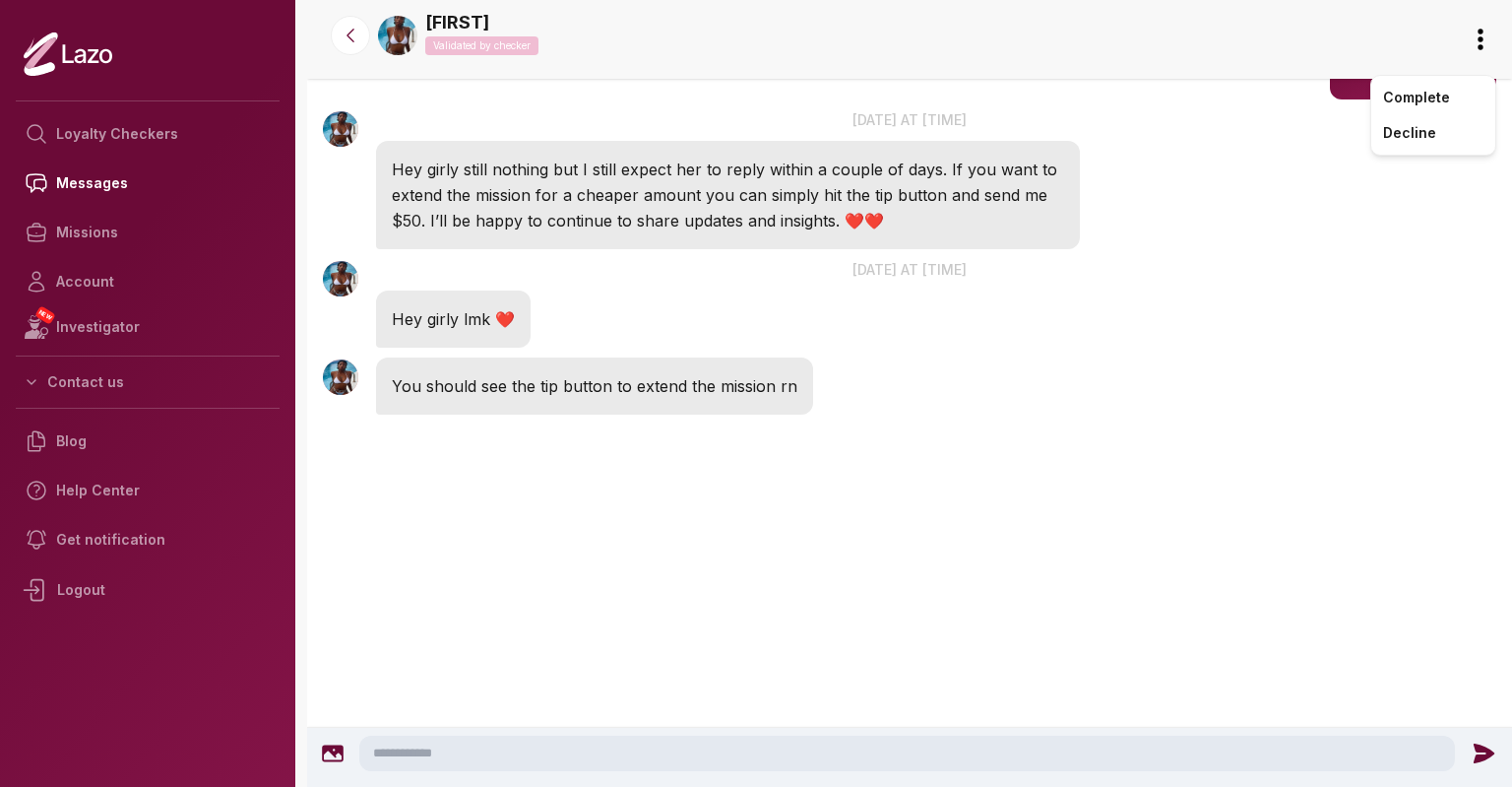 click on "Loyalty Checkers Messages Missions Account NEW Investigator Contact us Blog Help Center Get notification Logout [FIRST] Validated by checker [FIRST] [TIME] [DATE] at [TIME] please read carefully, this one is kina weird. I need to send an anon message to a woman. This is the woman (IG:[USERNAME]) Message: I was at a Strip club with some friends and ran into this group of guys. They were talking about how it was a bachelor party and how their girls didn't know they were there . I can't verify everything they did with the dancers like a private room but if you don't believe me which i totally get i suggest you quietly gather some evidence. This was in the [CITY]-ish area and i found the guys insta and then you through his insta. there was more than 1 guy in the group lying. please don't shoot the messenger plzzz [FIRST] [TIME] Hey, congrats on taking control over your love life! ❤️ • More context about your relationship • Boundaries or expectations [FIRST] [TIME] [FIRST]" at bounding box center (756, 393) 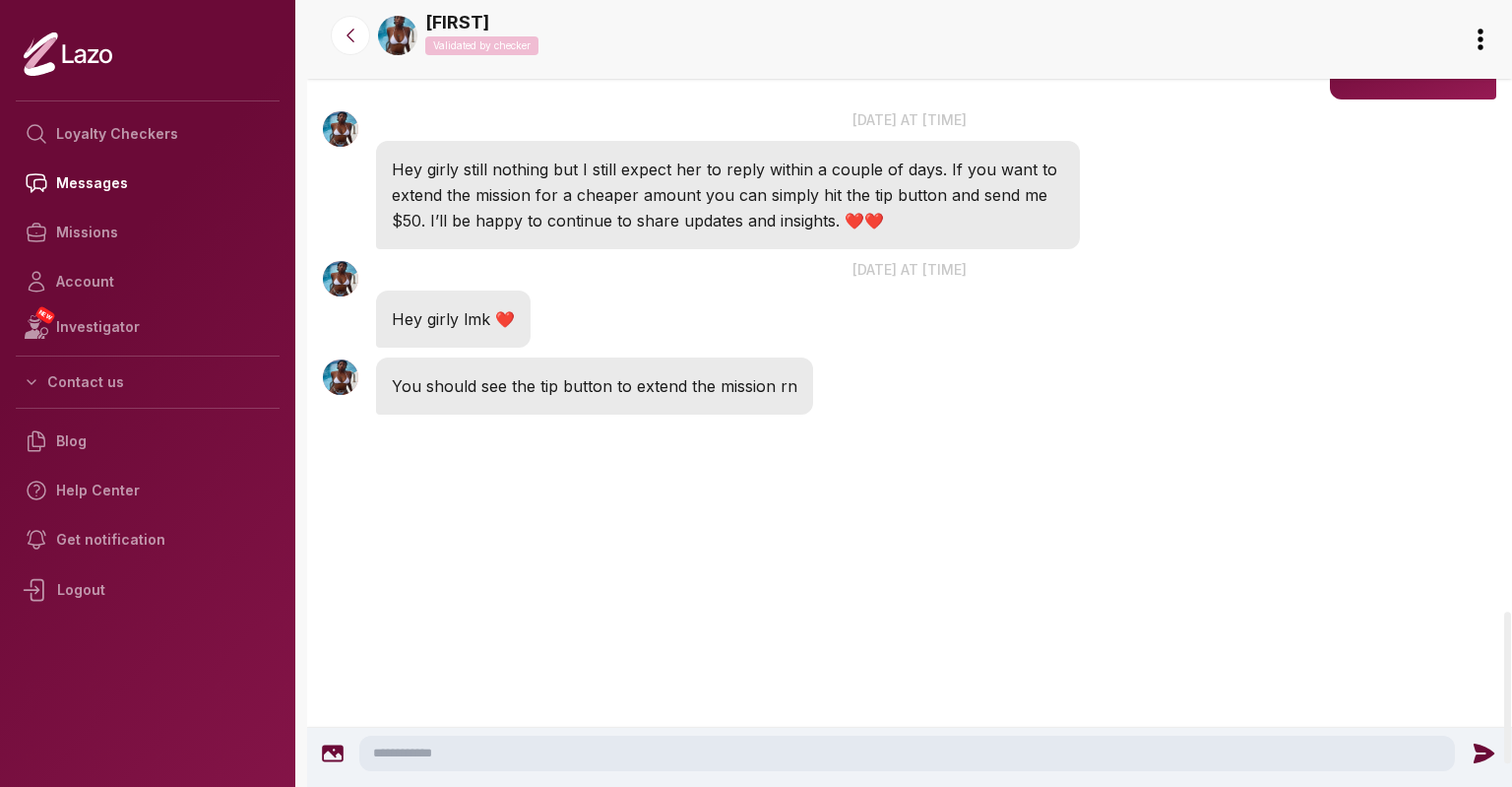 click at bounding box center [907, 754] 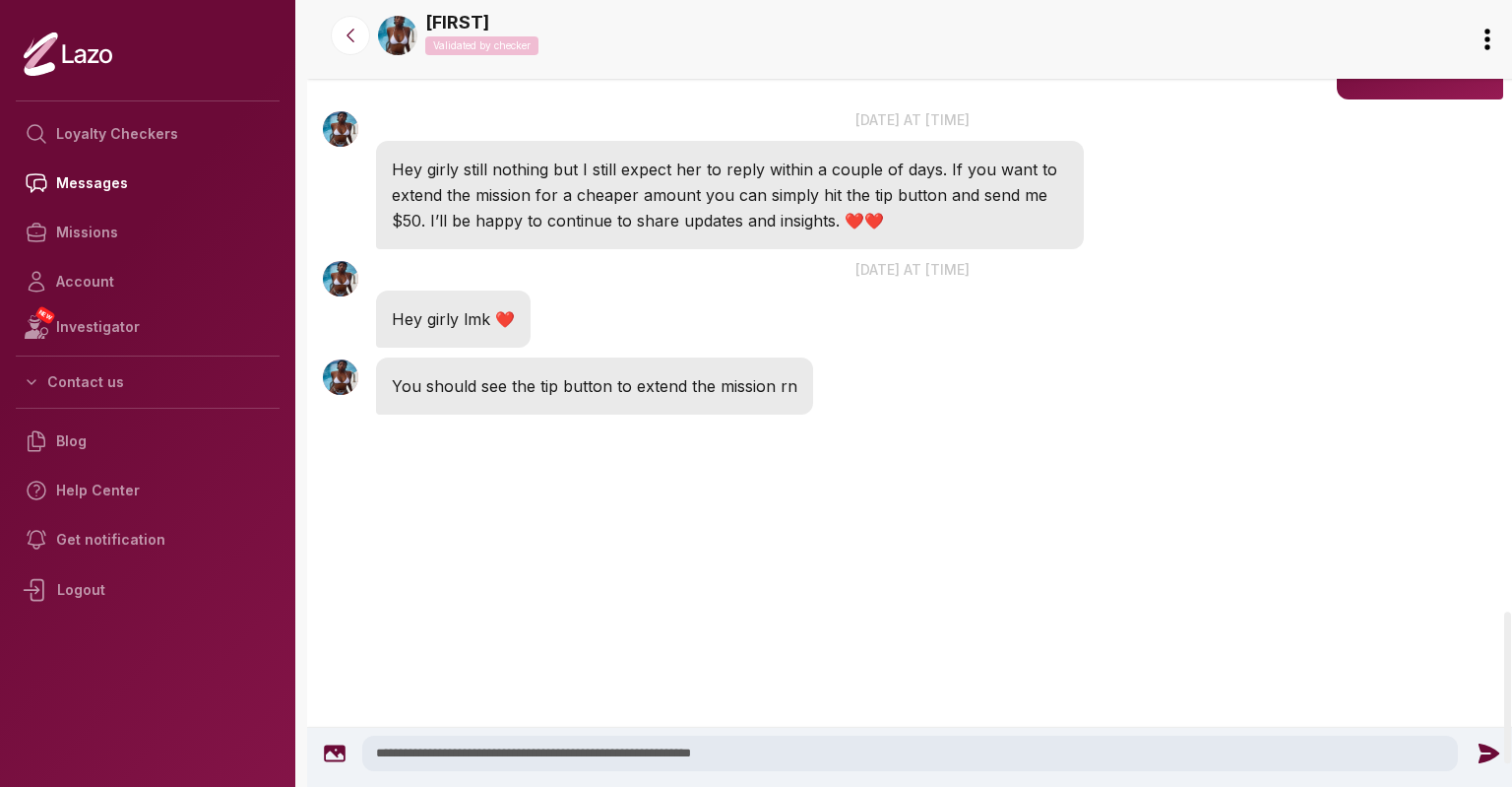 type on "**********" 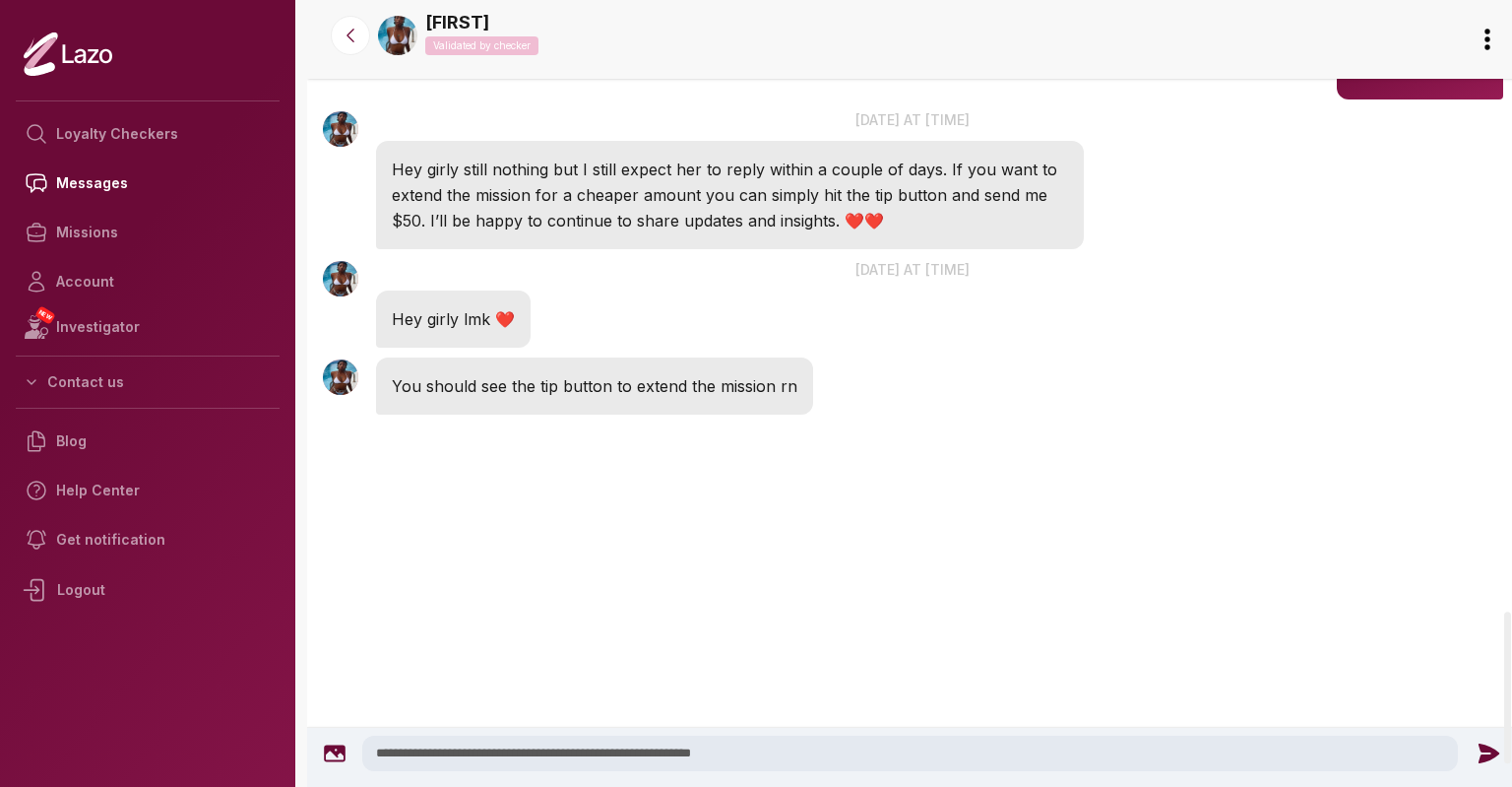 scroll, scrollTop: 3180, scrollLeft: 0, axis: vertical 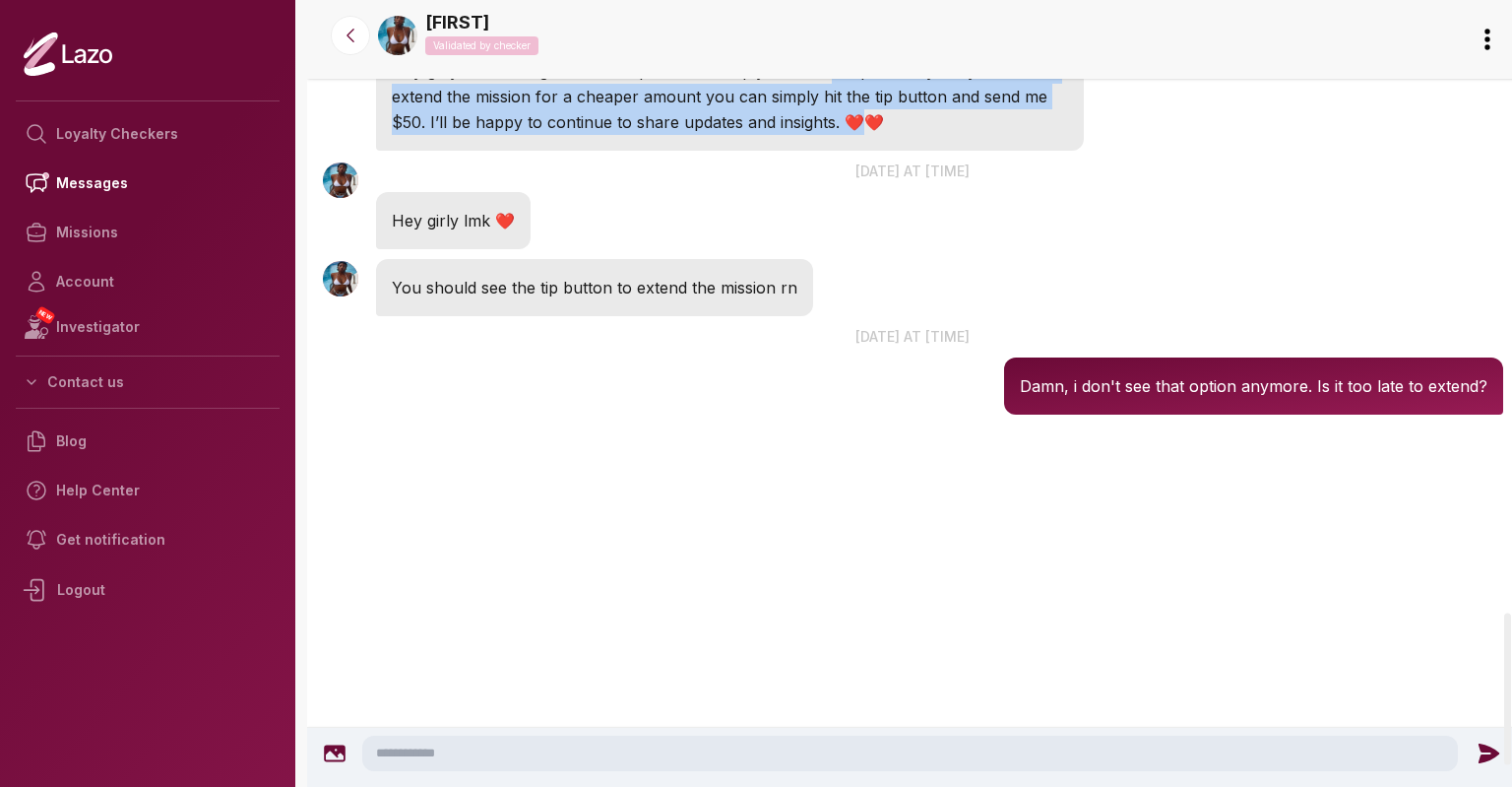 drag, startPoint x: 827, startPoint y: 289, endPoint x: 872, endPoint y: 340, distance: 68.014704 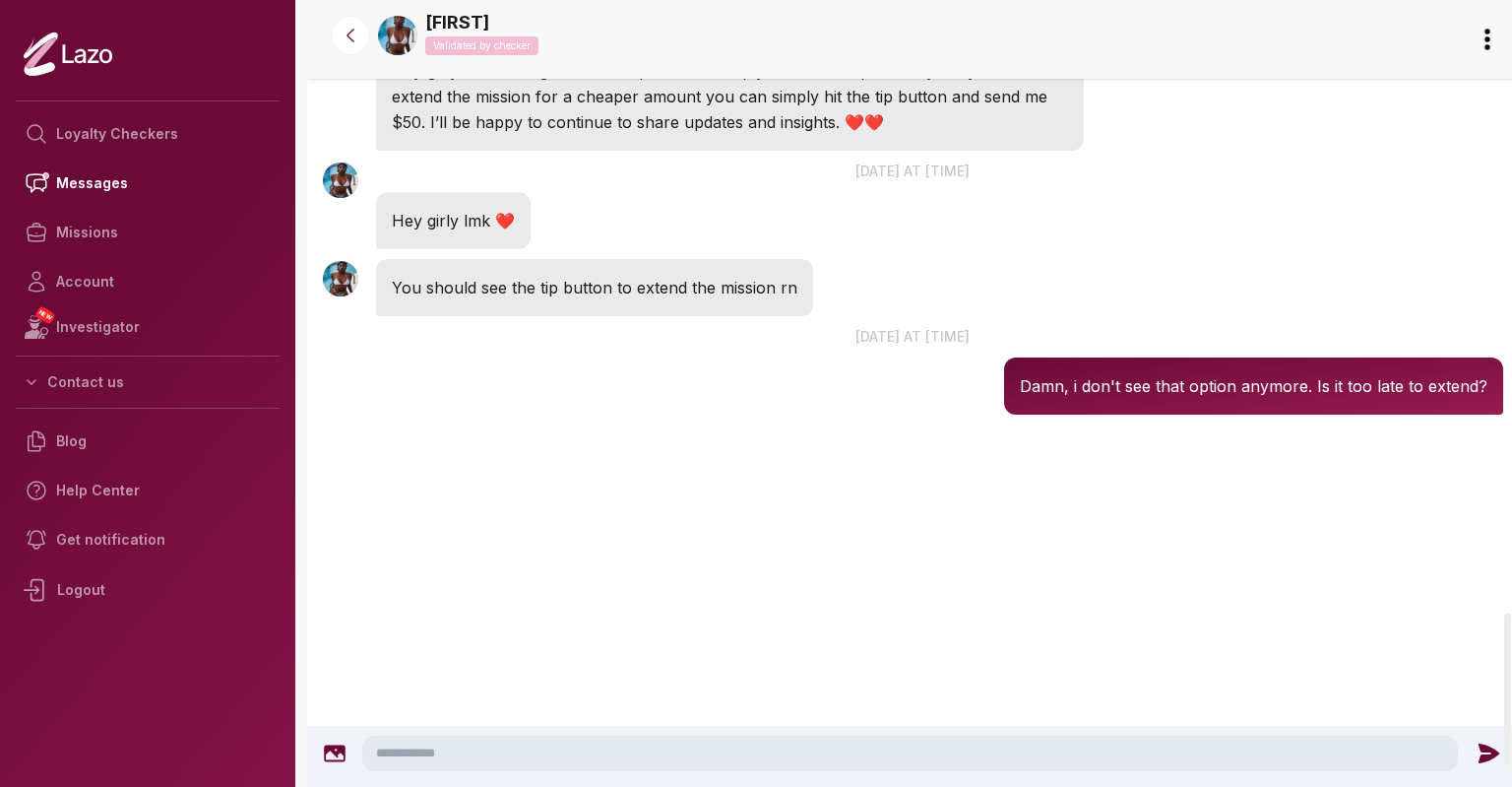 click on "Validated by checker" at bounding box center (481, 45) 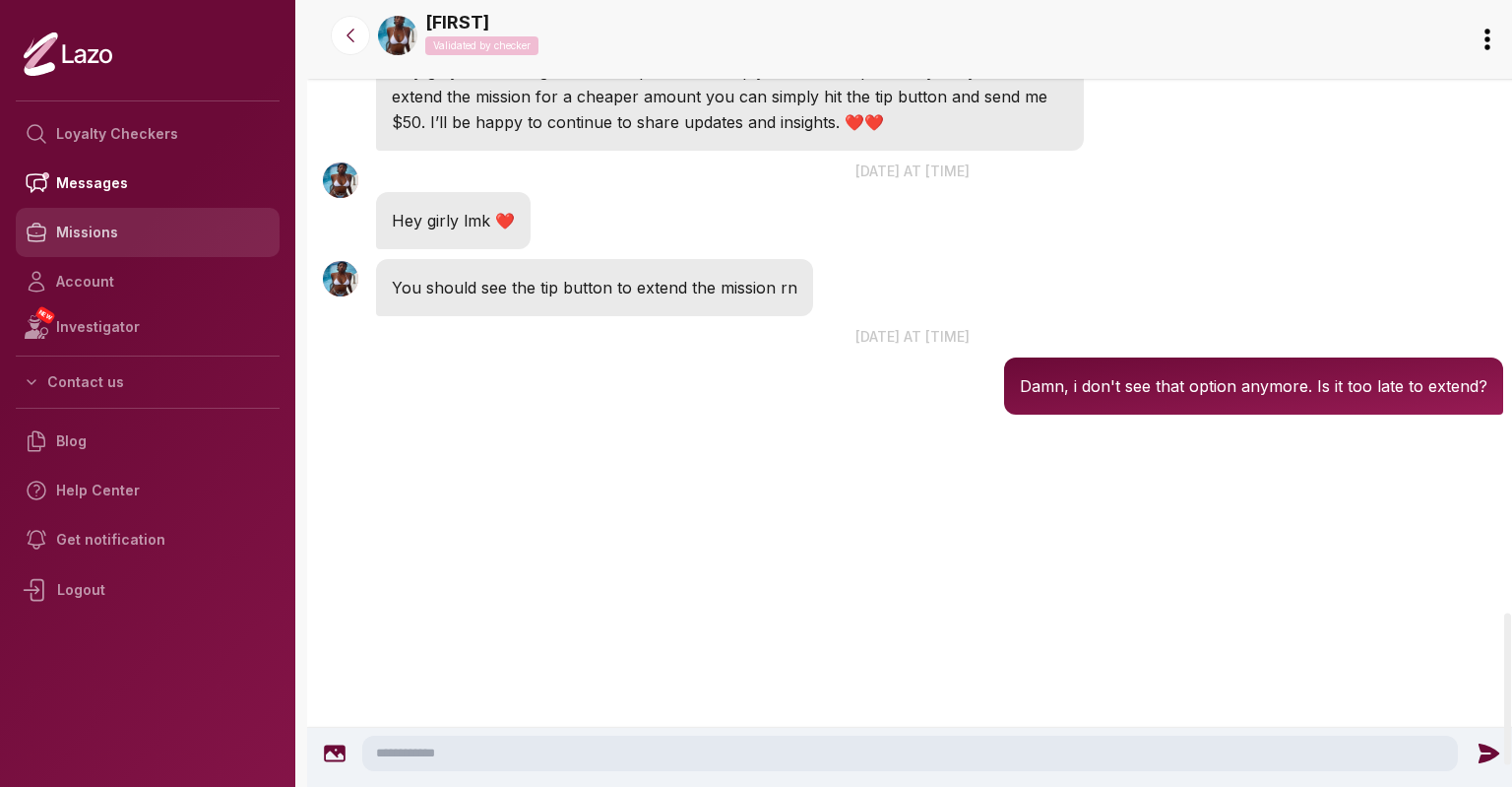 click on "Missions" at bounding box center (148, 232) 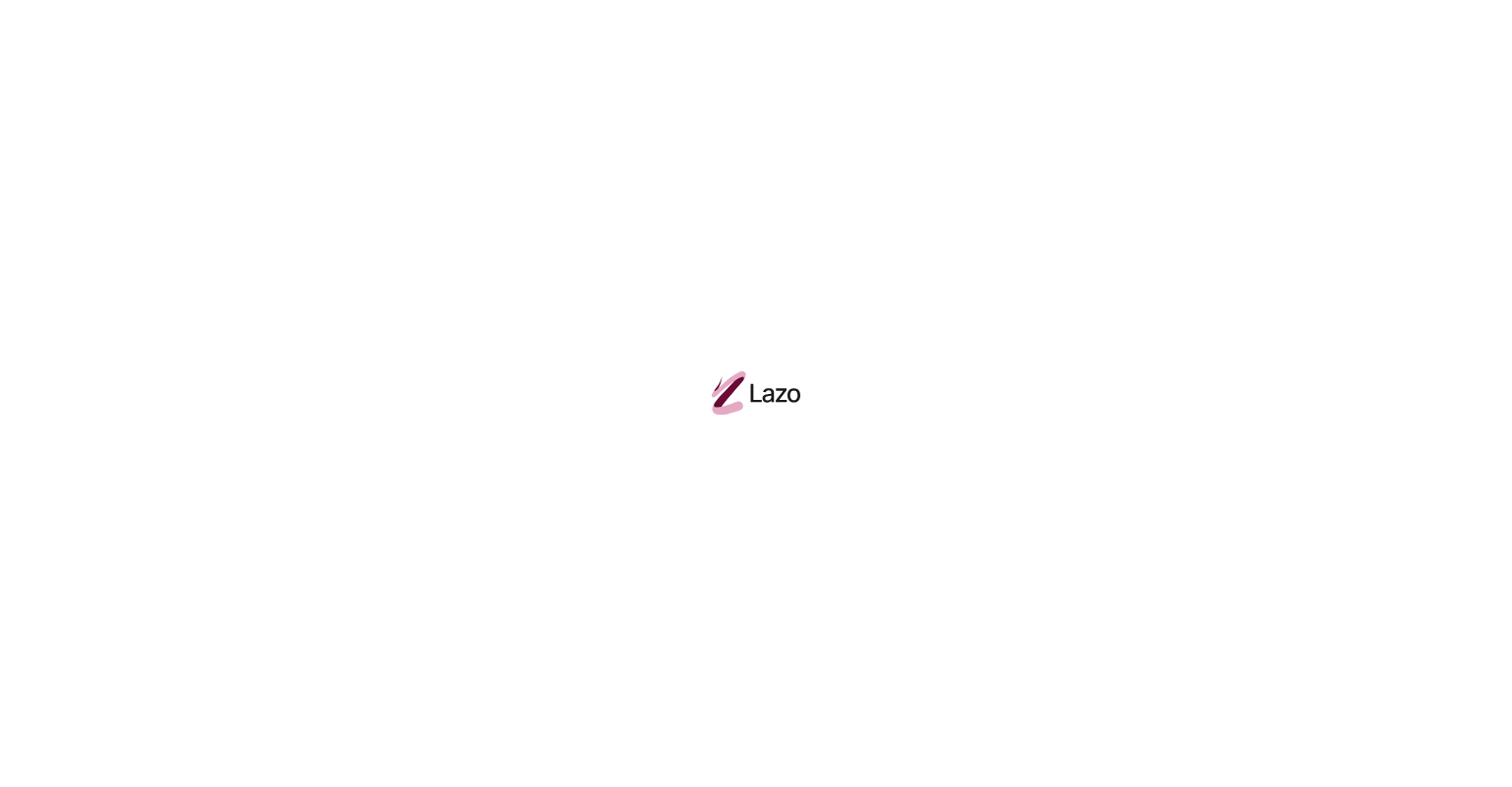 scroll, scrollTop: 0, scrollLeft: 0, axis: both 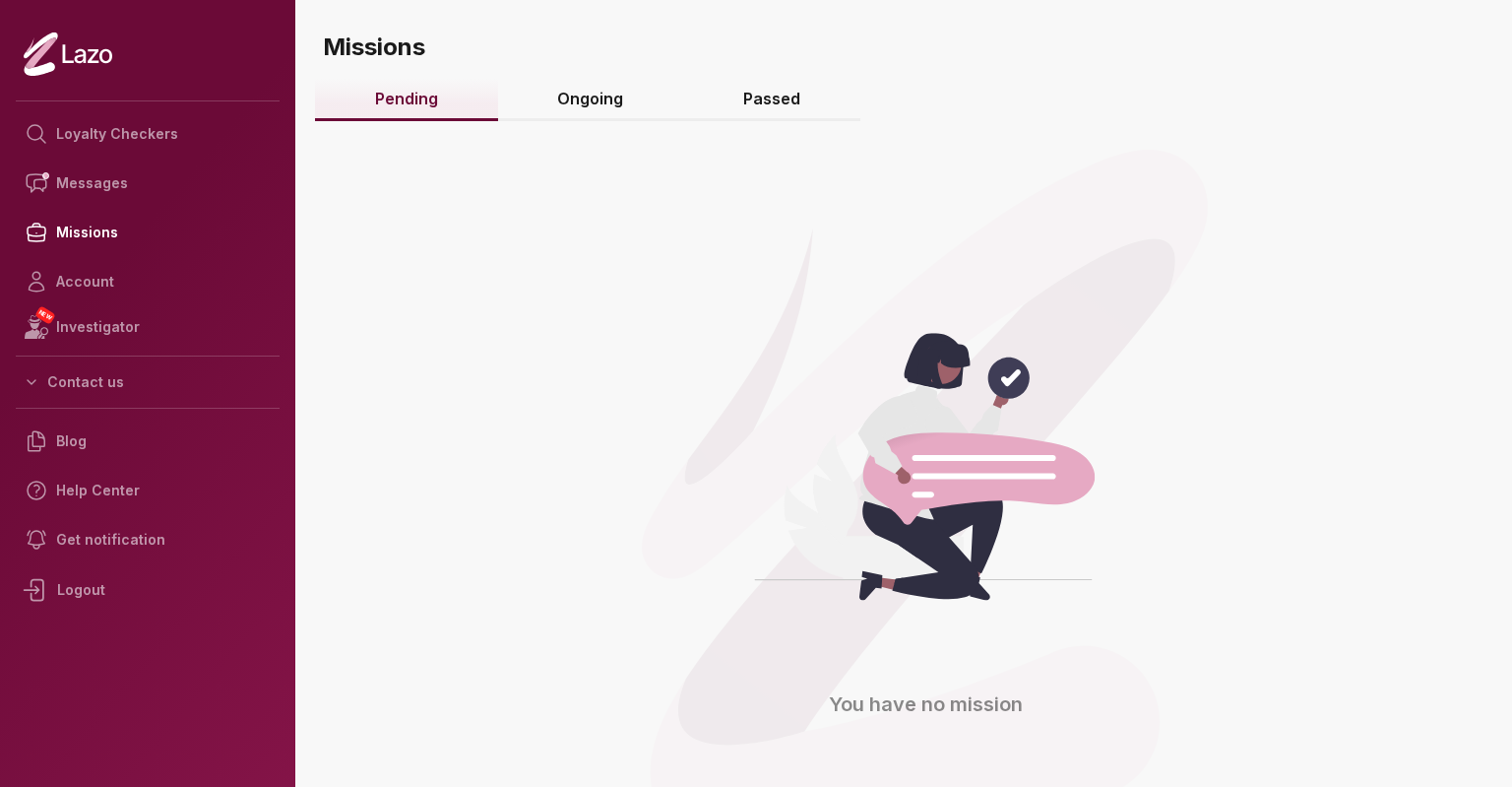 click on "Ongoing" at bounding box center [591, 99] 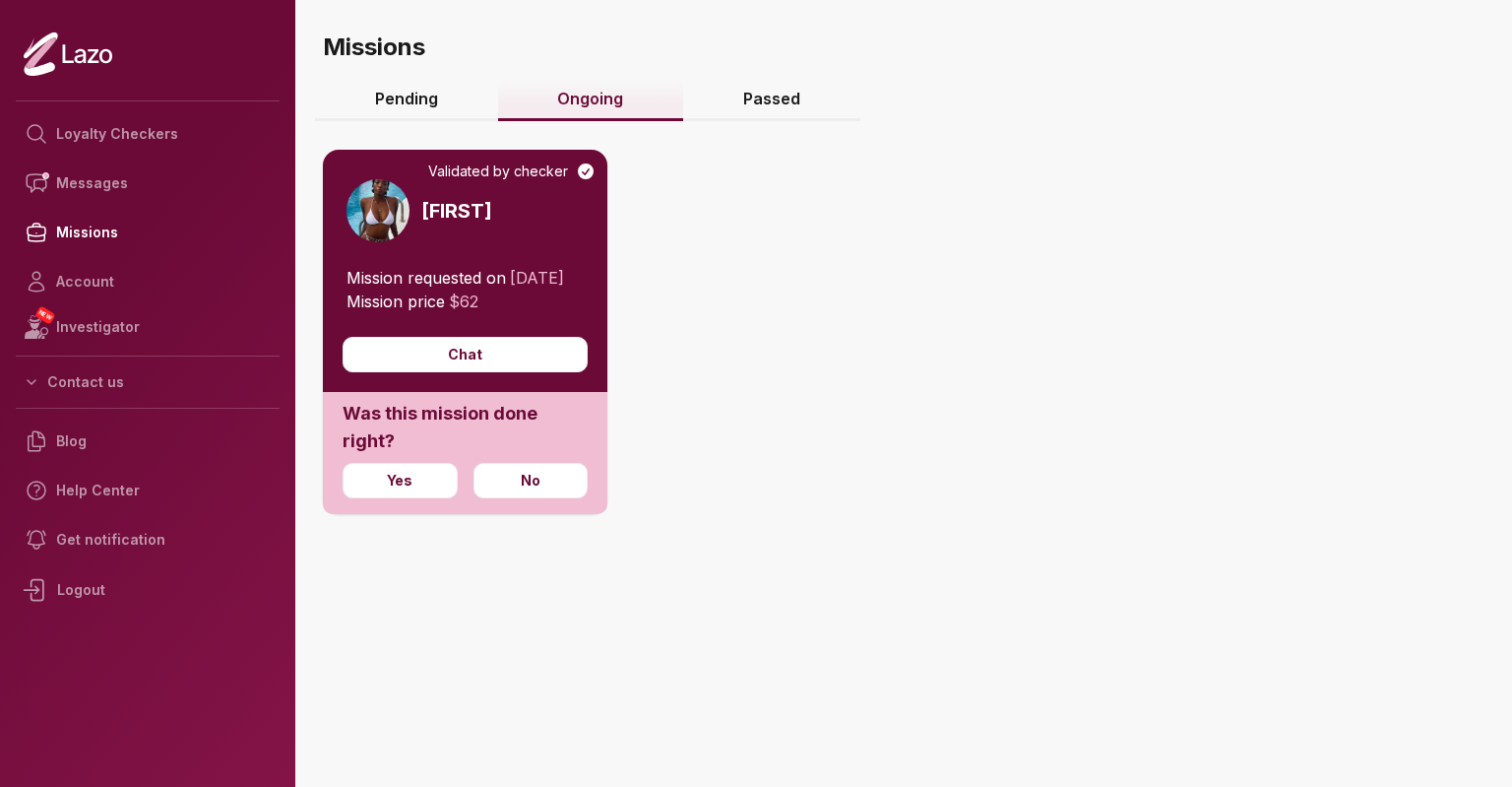 click on "Passed" at bounding box center [772, 99] 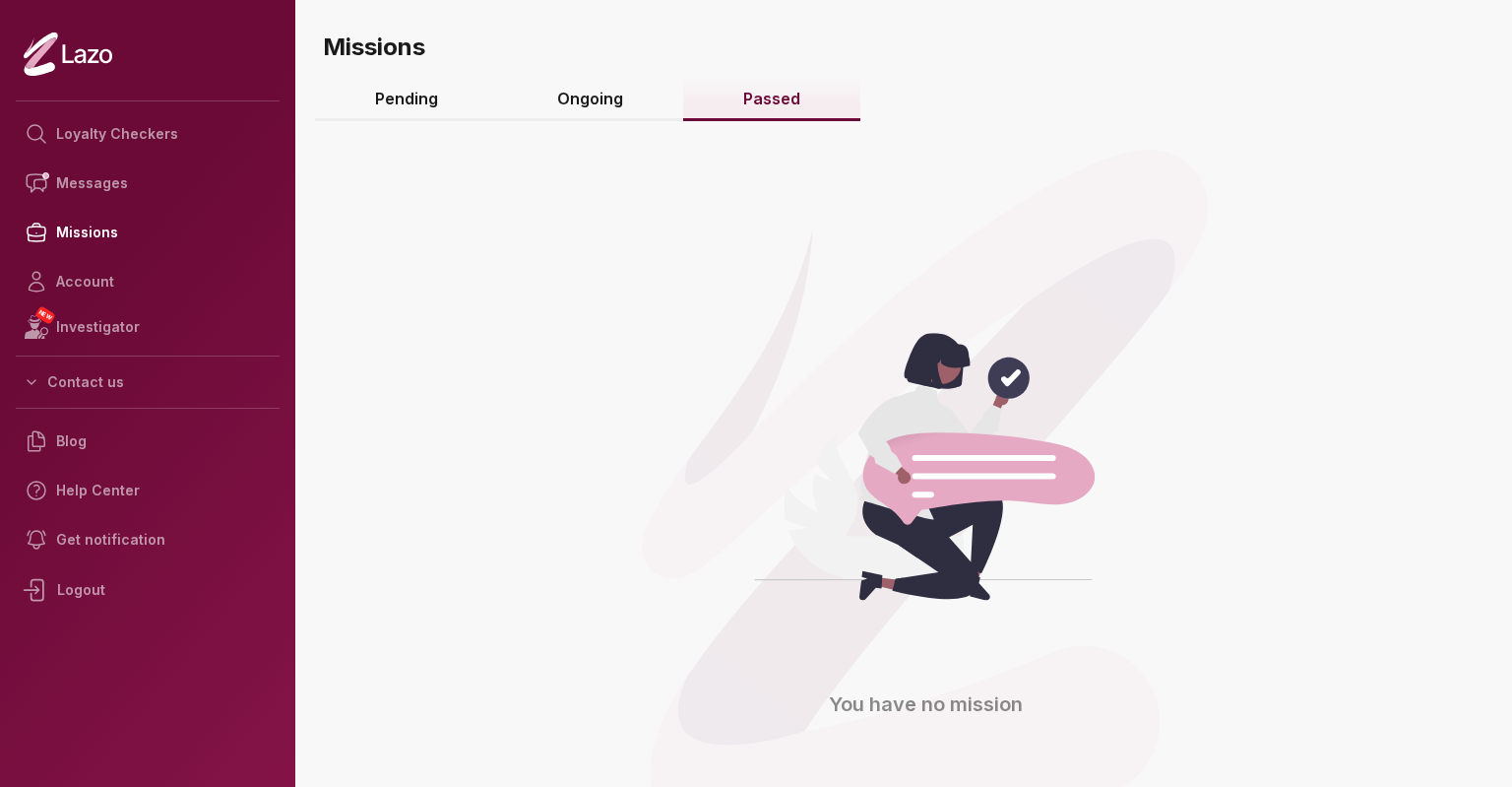 click on "Ongoing" at bounding box center [591, 99] 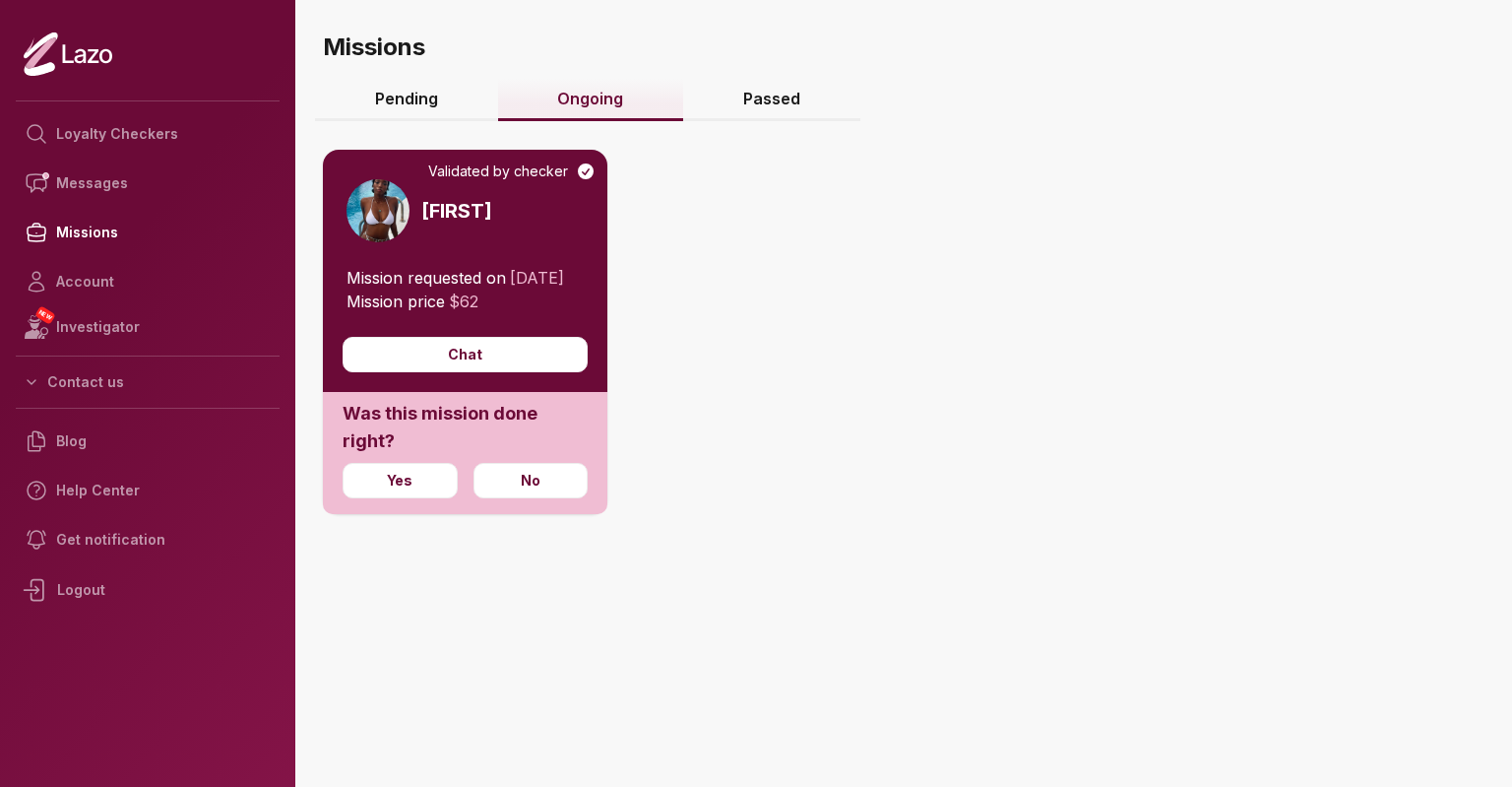click 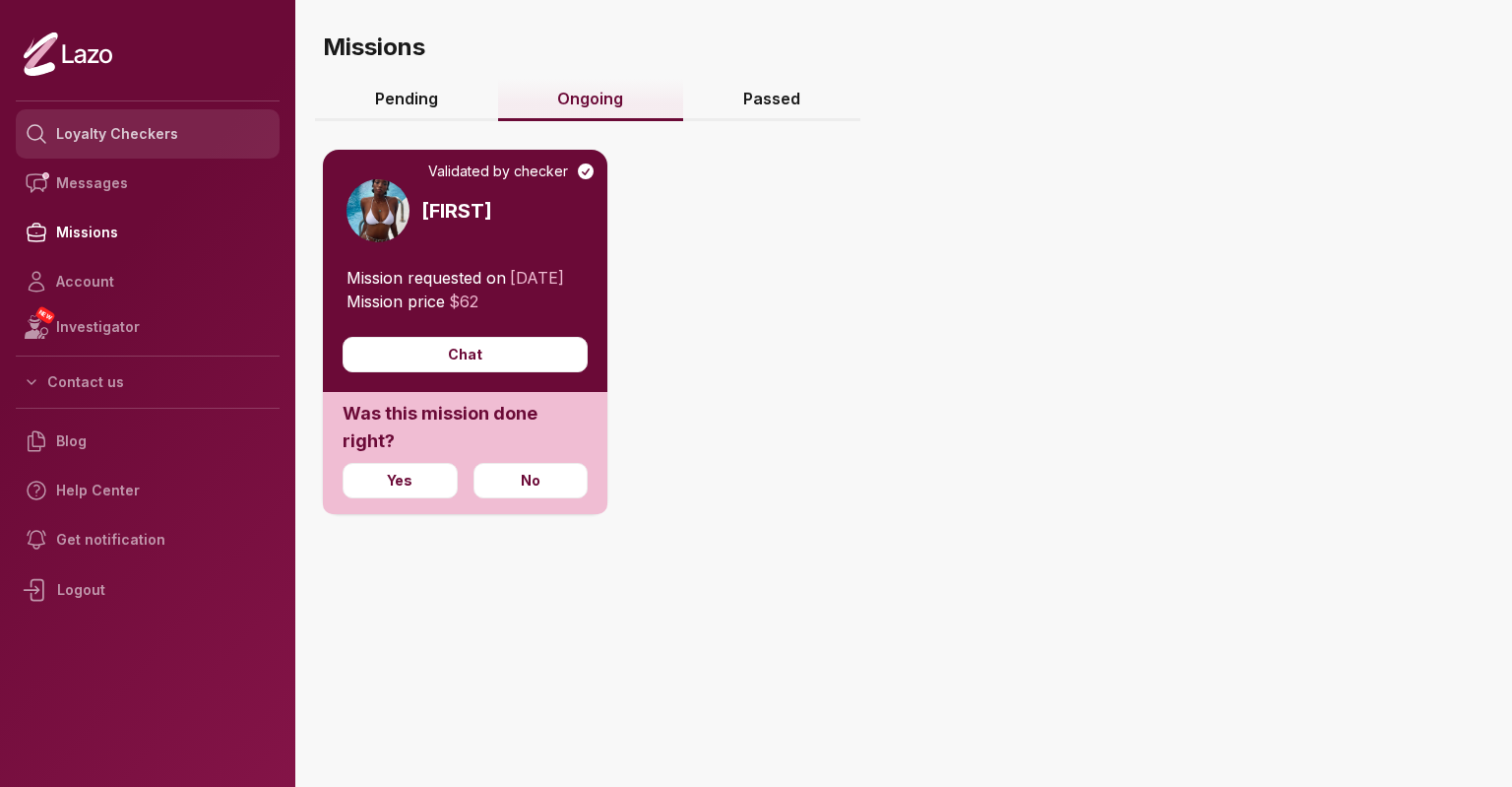 click on "Loyalty Checkers" at bounding box center [148, 134] 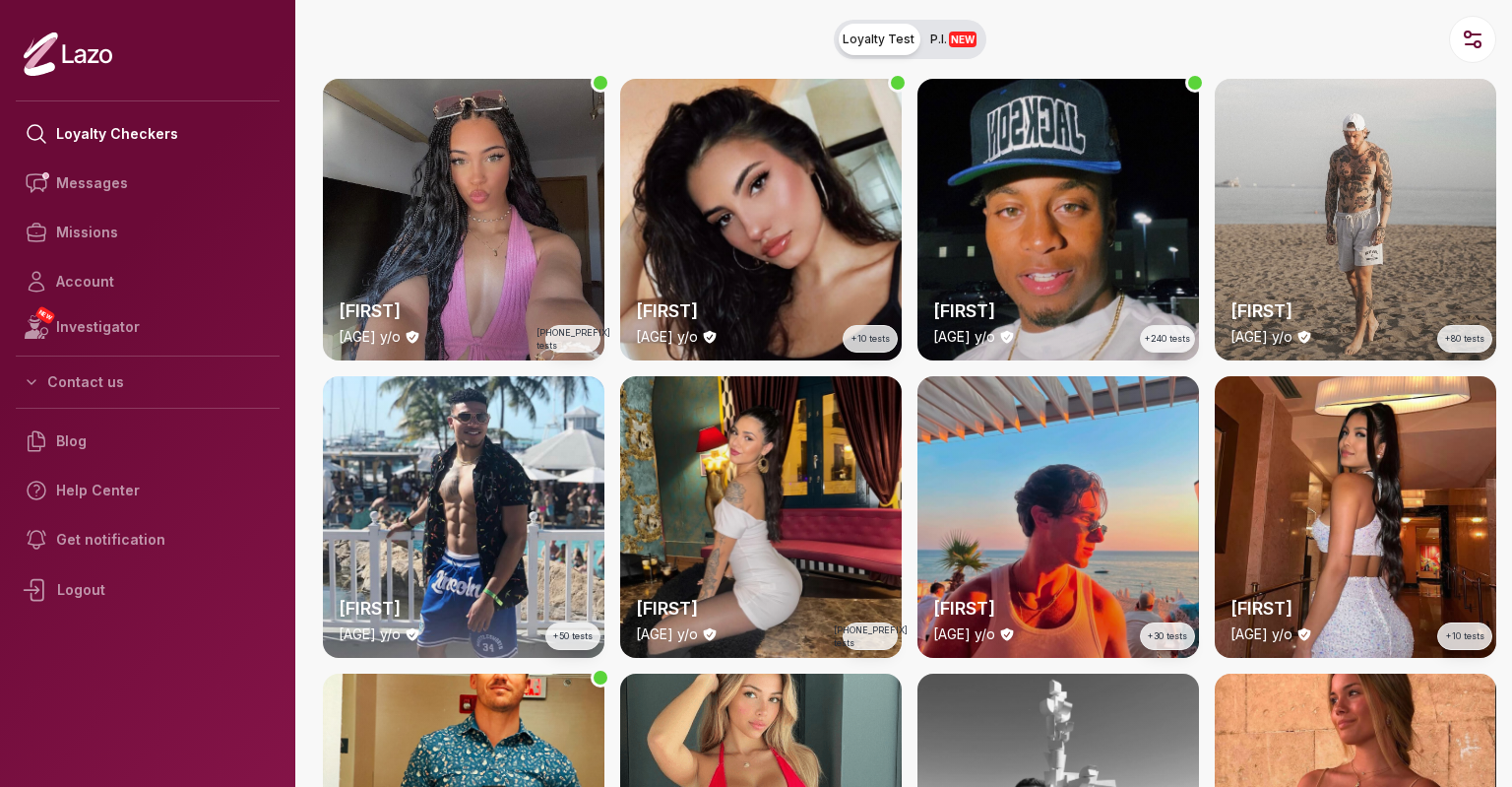 click on "Logout" at bounding box center [148, 590] 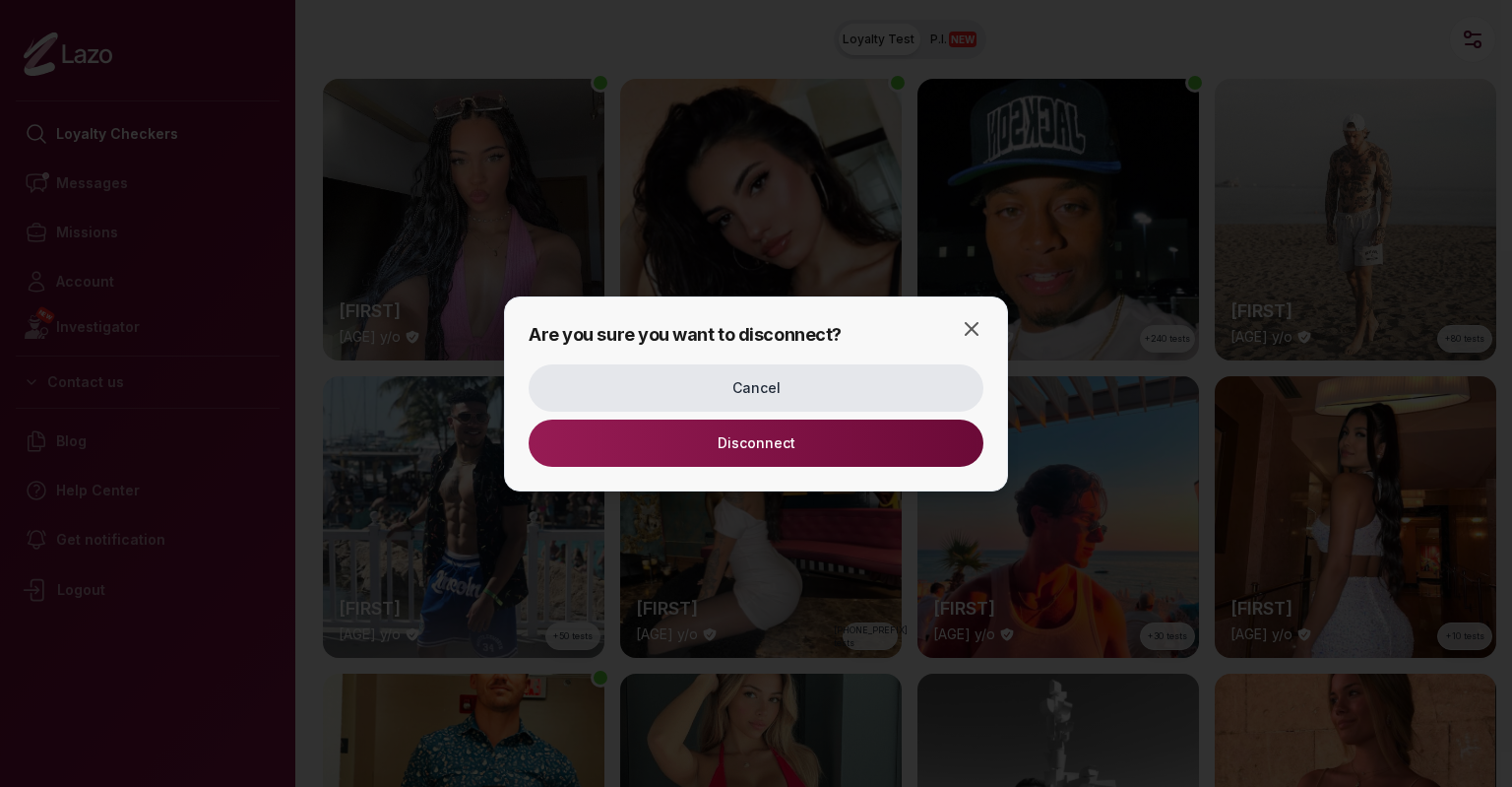 click on "Disconnect" at bounding box center [756, 443] 